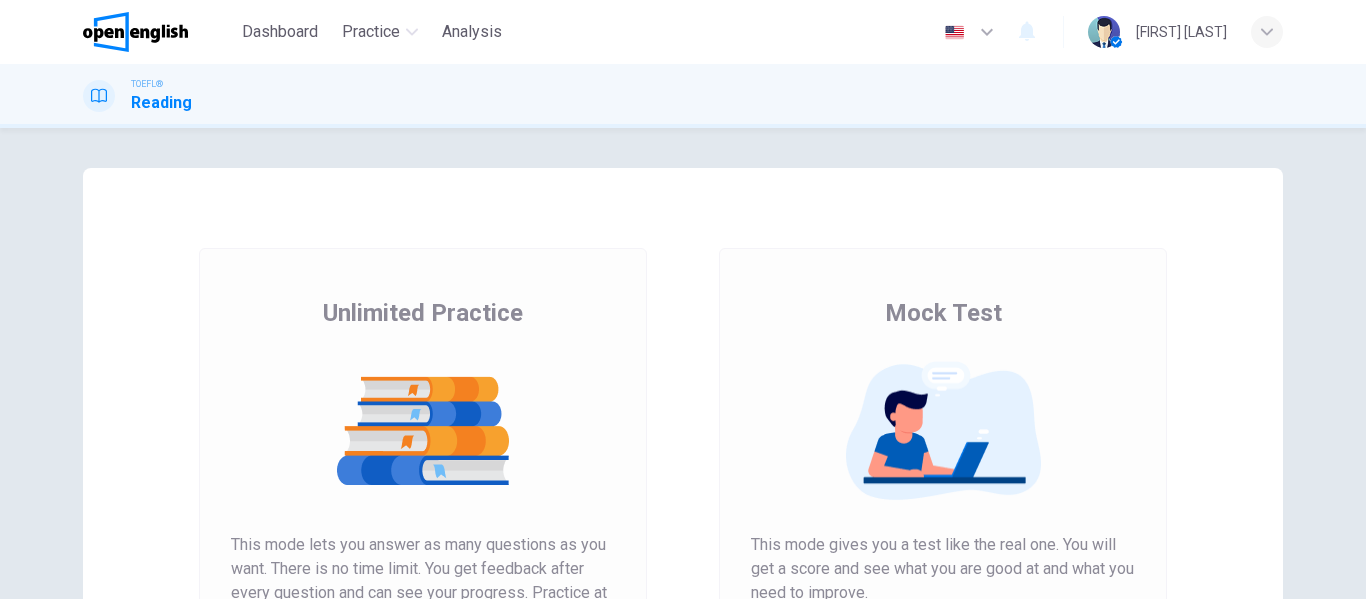 scroll, scrollTop: 0, scrollLeft: 0, axis: both 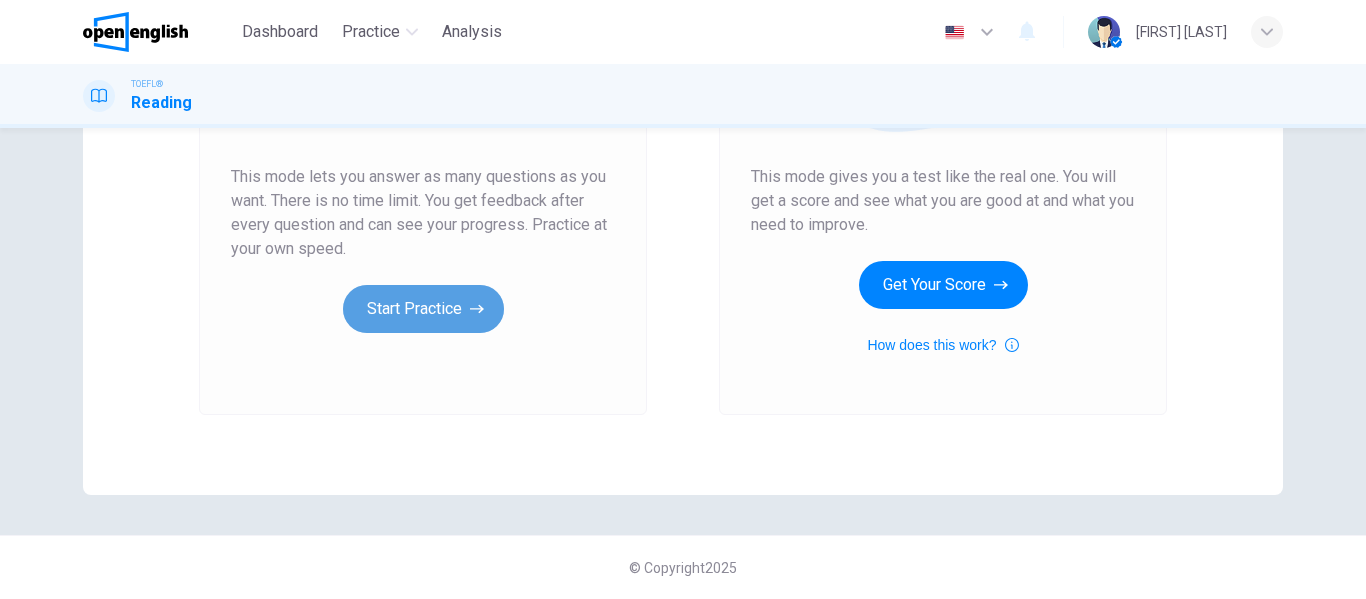 click on "Start Practice" at bounding box center (423, 309) 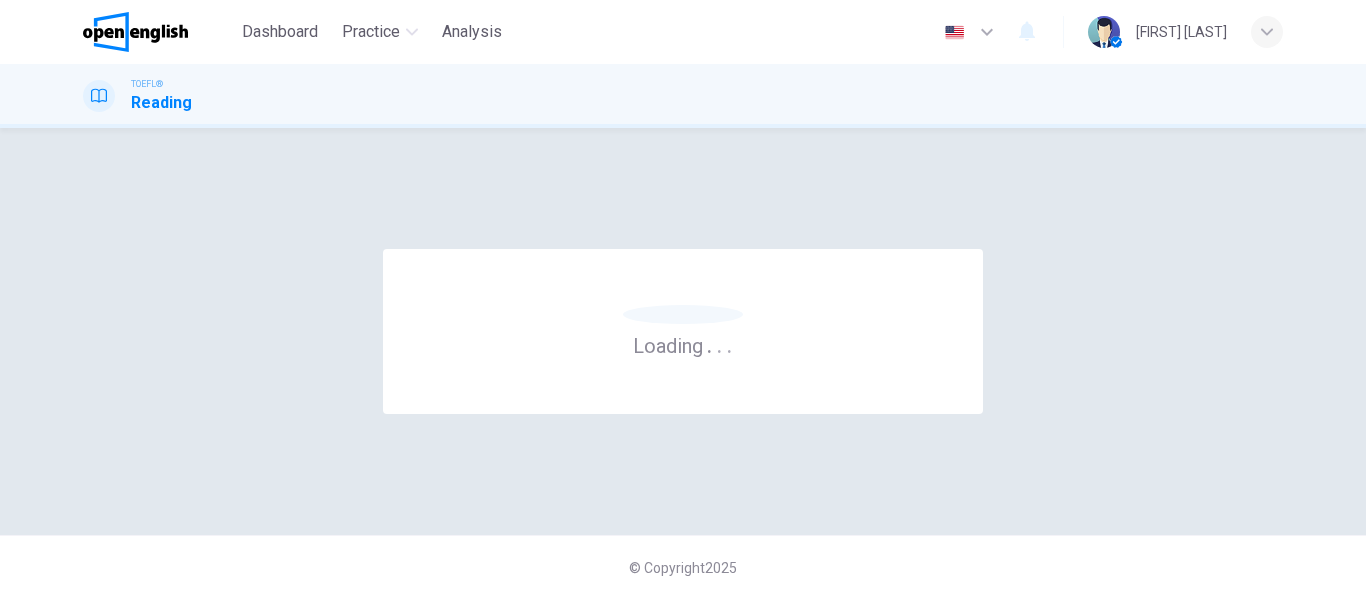 scroll, scrollTop: 0, scrollLeft: 0, axis: both 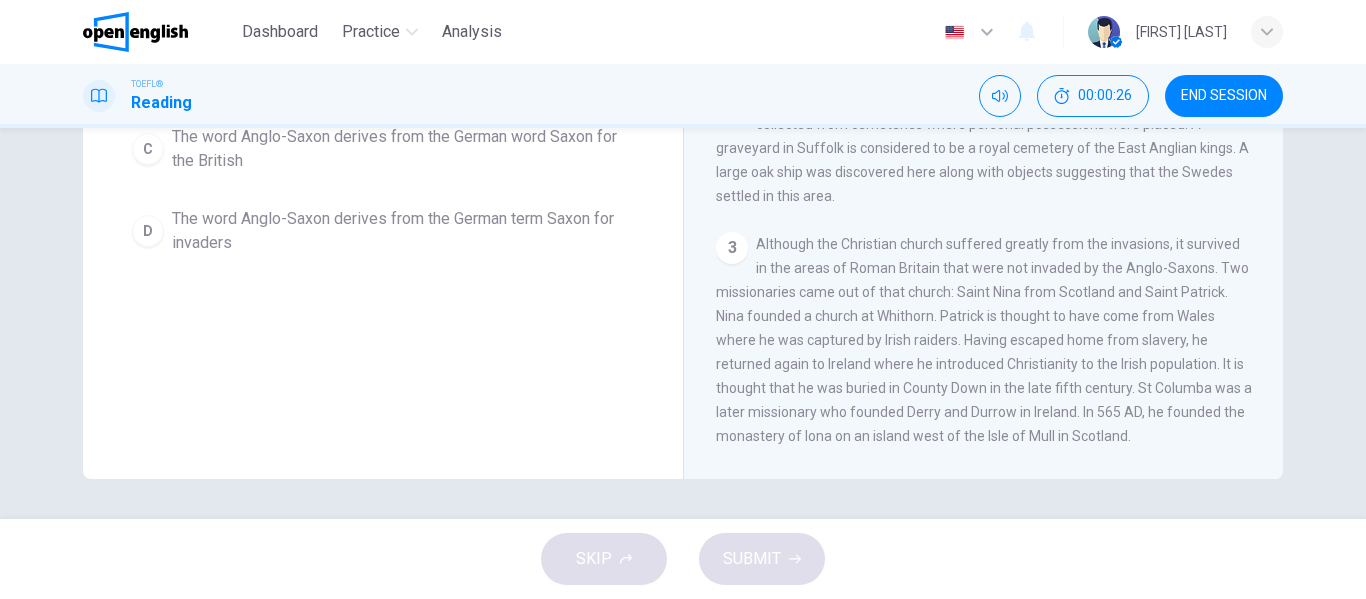 click on "SKIP SUBMIT" at bounding box center (683, 559) 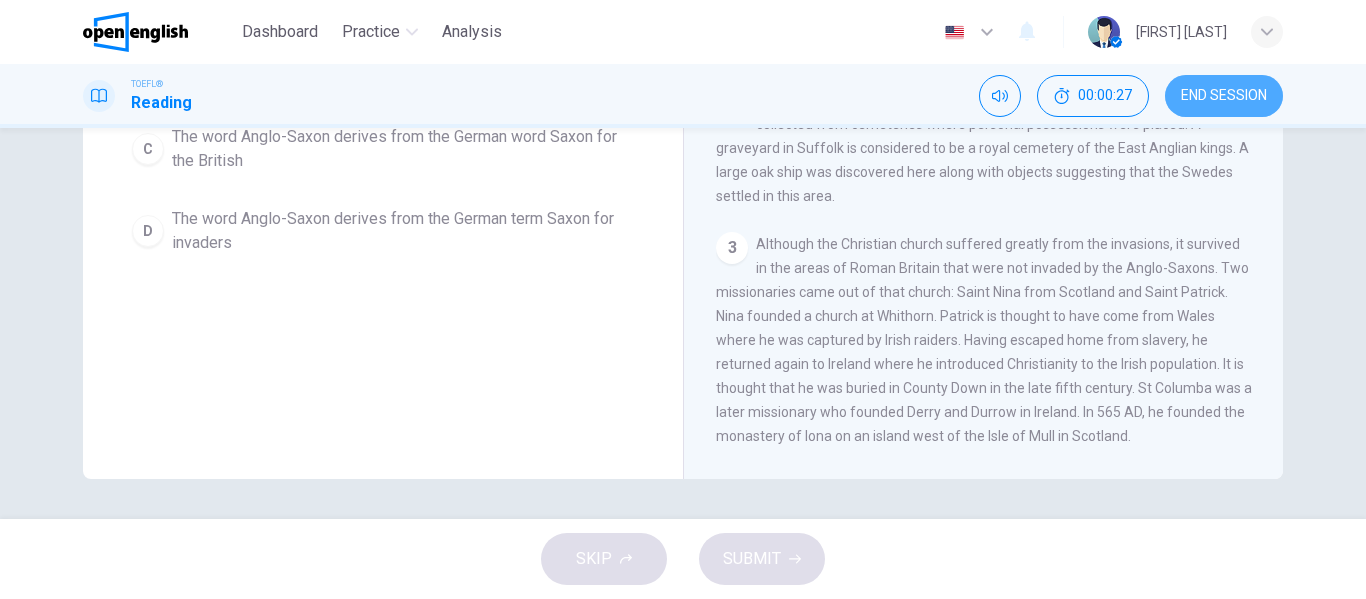 click on "END SESSION" at bounding box center (1224, 96) 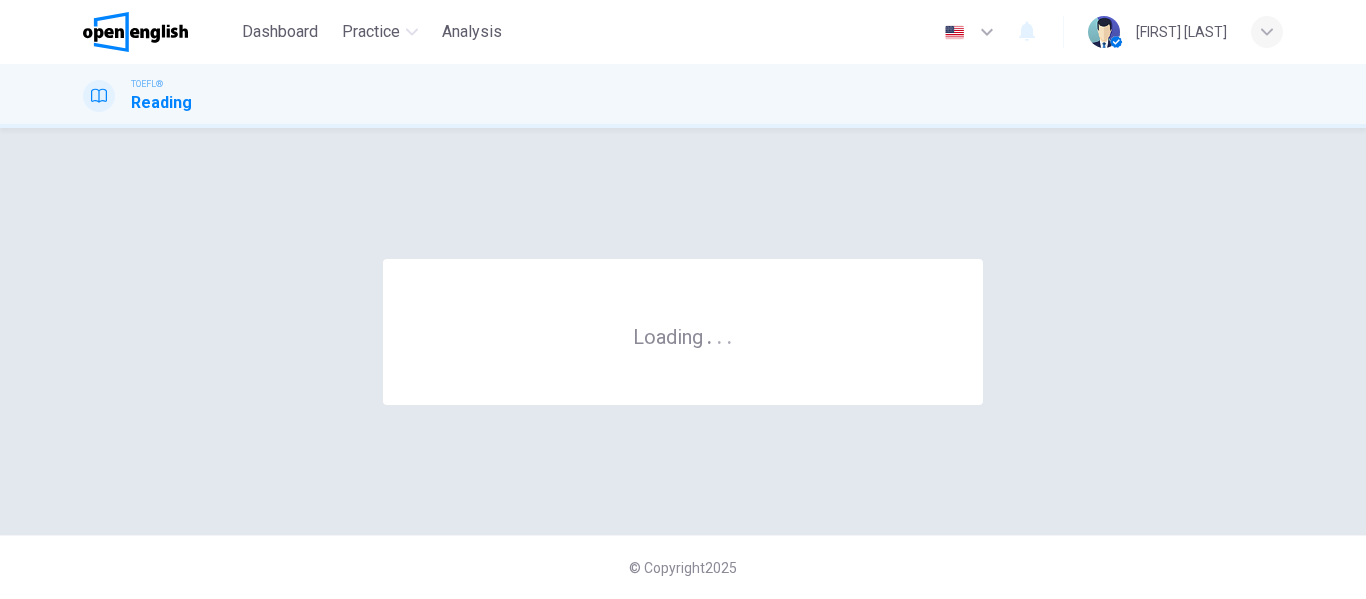 scroll, scrollTop: 0, scrollLeft: 0, axis: both 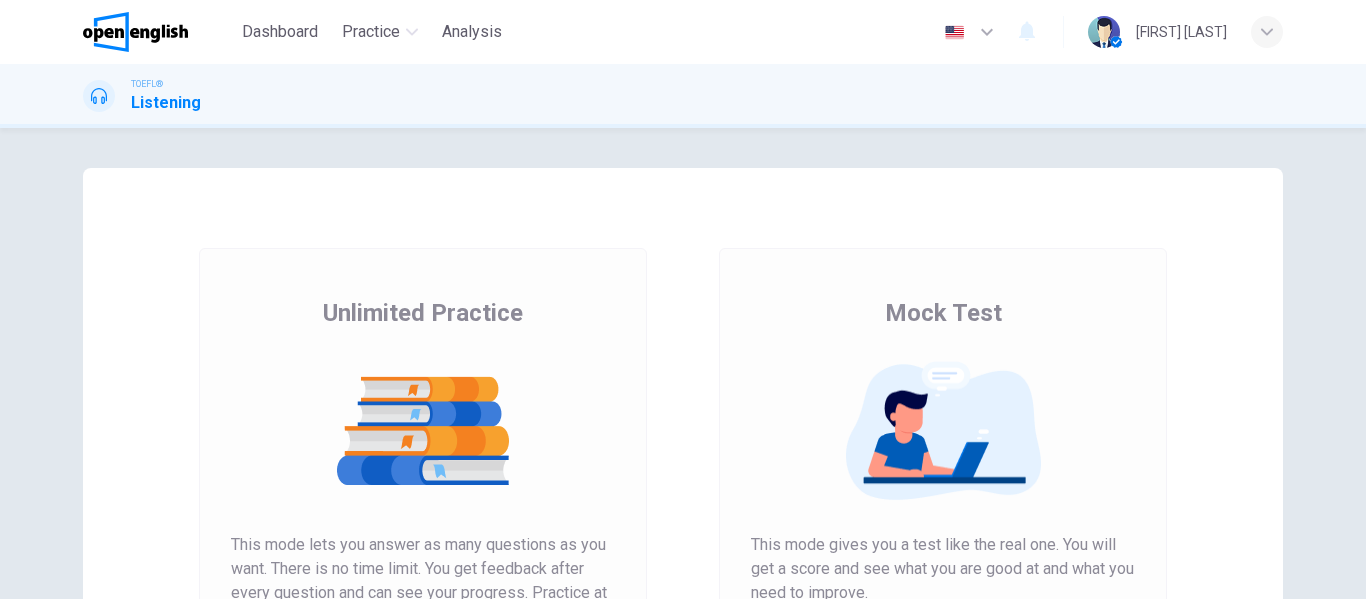 click at bounding box center [423, 431] 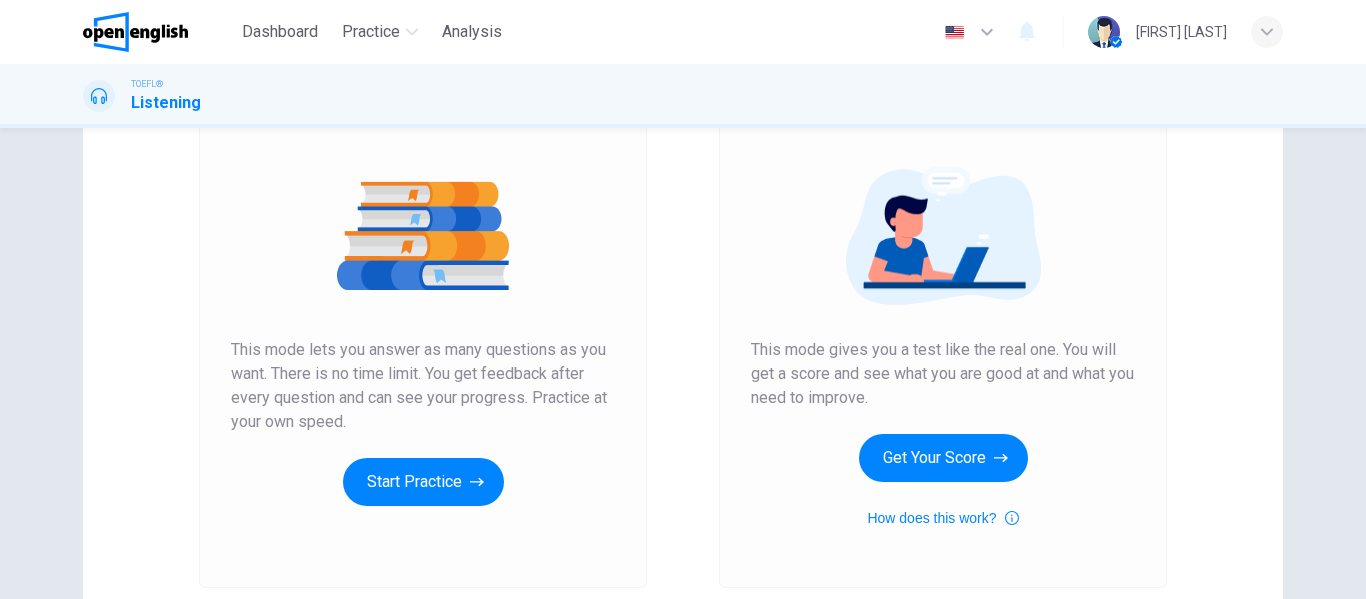 scroll, scrollTop: 190, scrollLeft: 0, axis: vertical 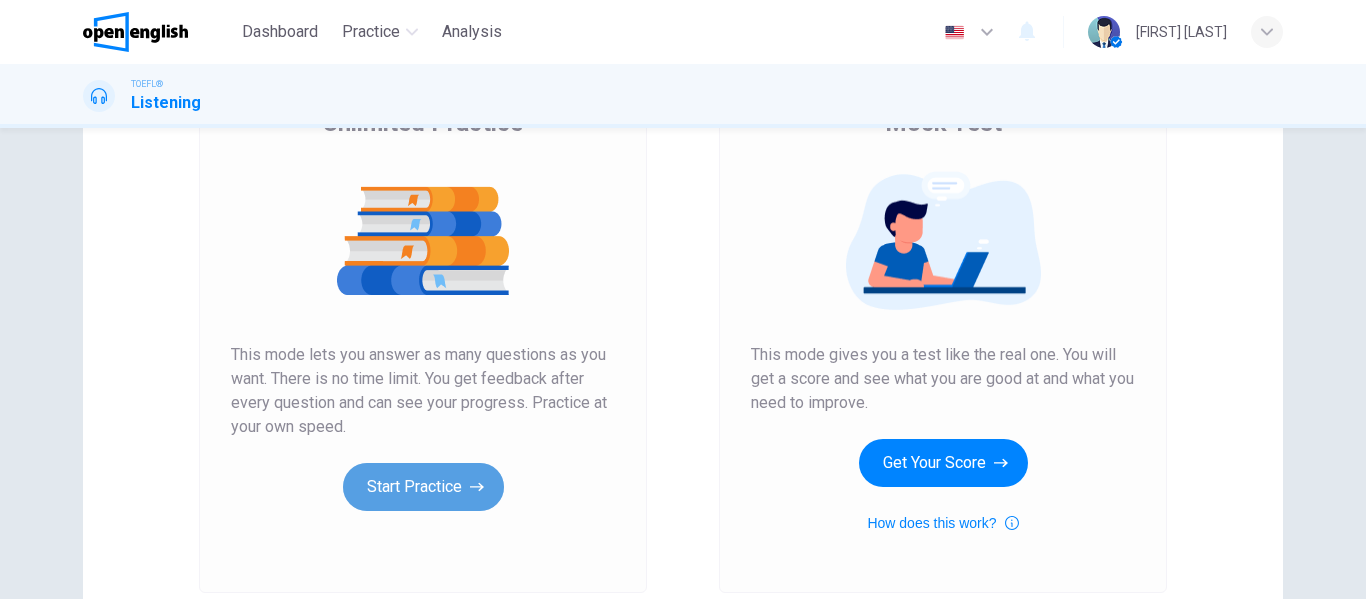 click on "Start Practice" at bounding box center (423, 487) 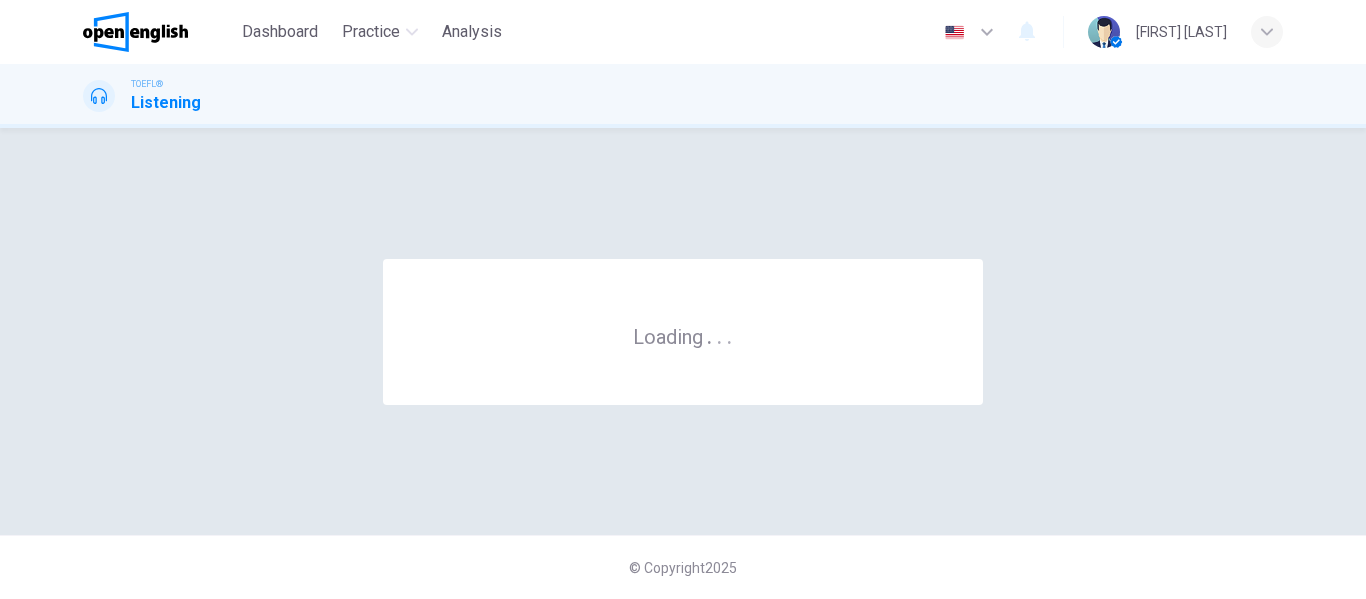 scroll, scrollTop: 0, scrollLeft: 0, axis: both 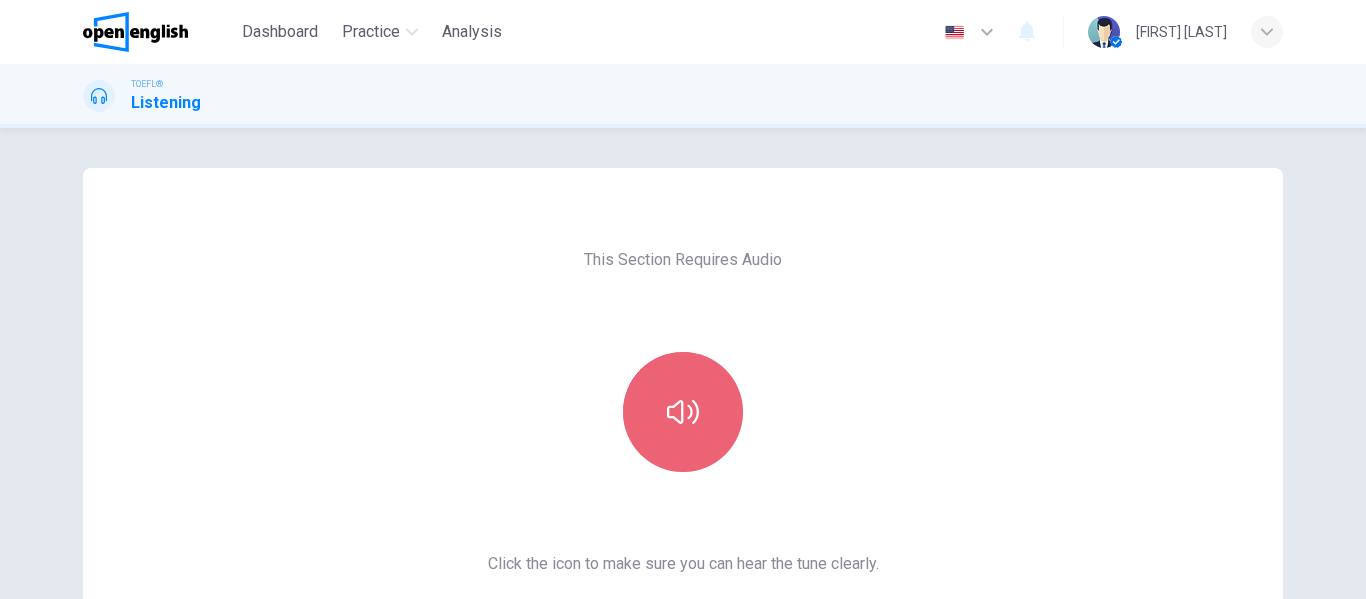 click at bounding box center (683, 412) 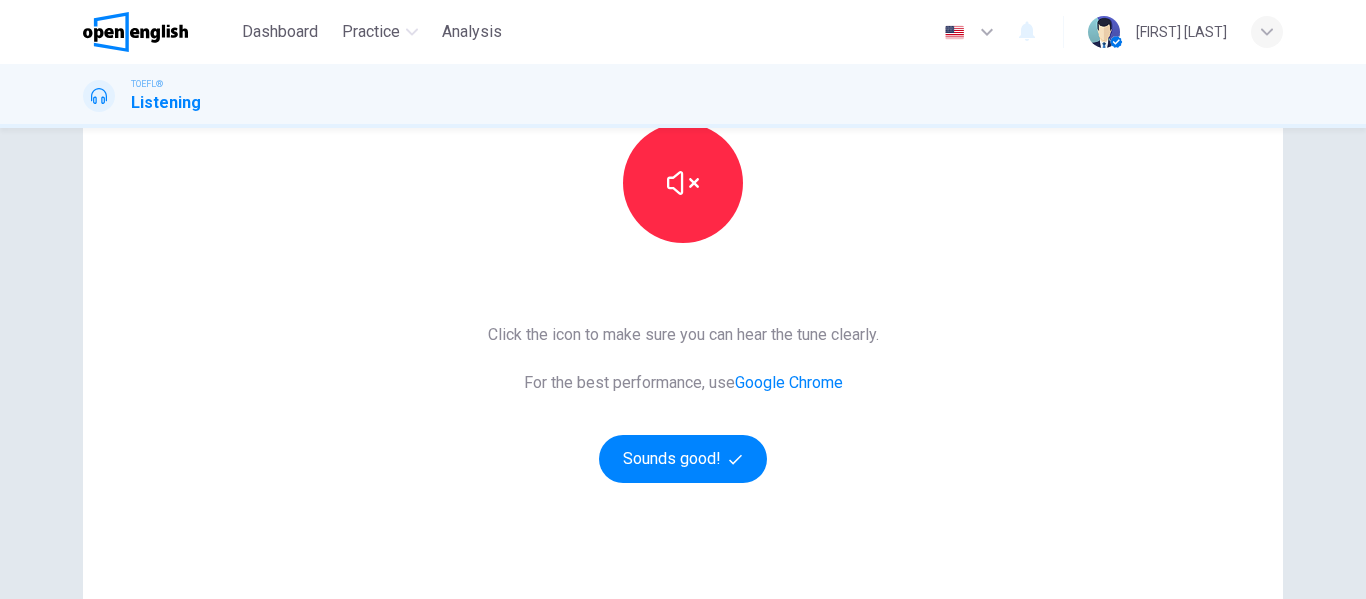 scroll, scrollTop: 233, scrollLeft: 0, axis: vertical 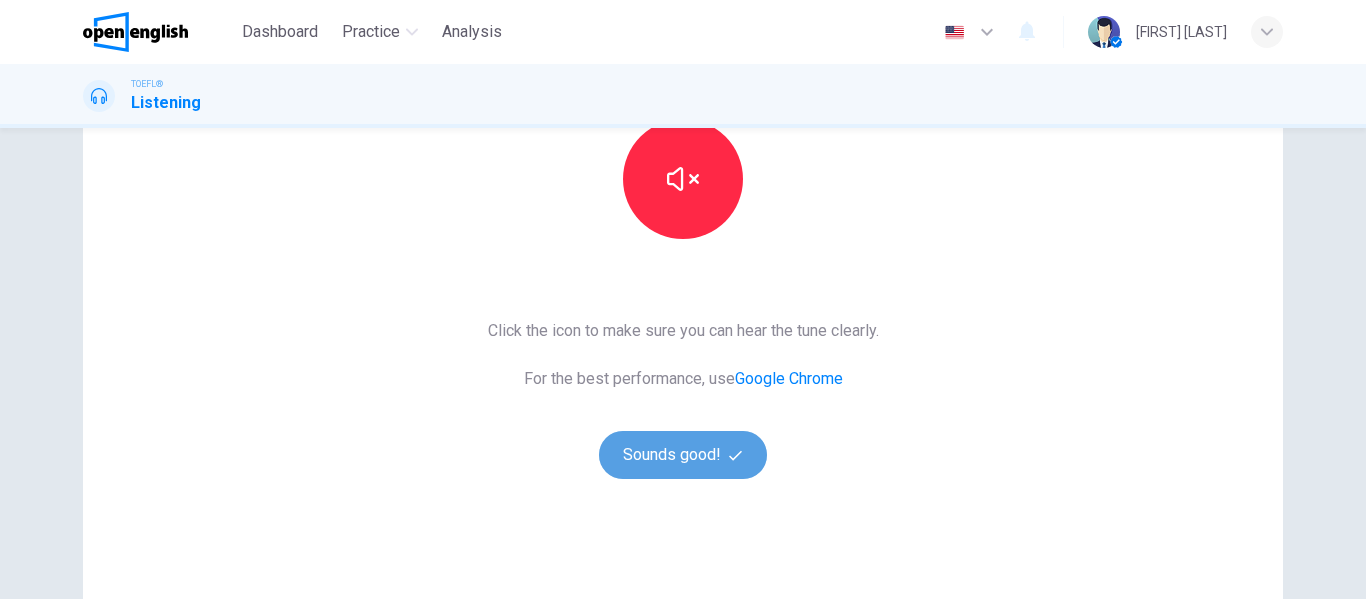 click on "Sounds good!" at bounding box center [683, 455] 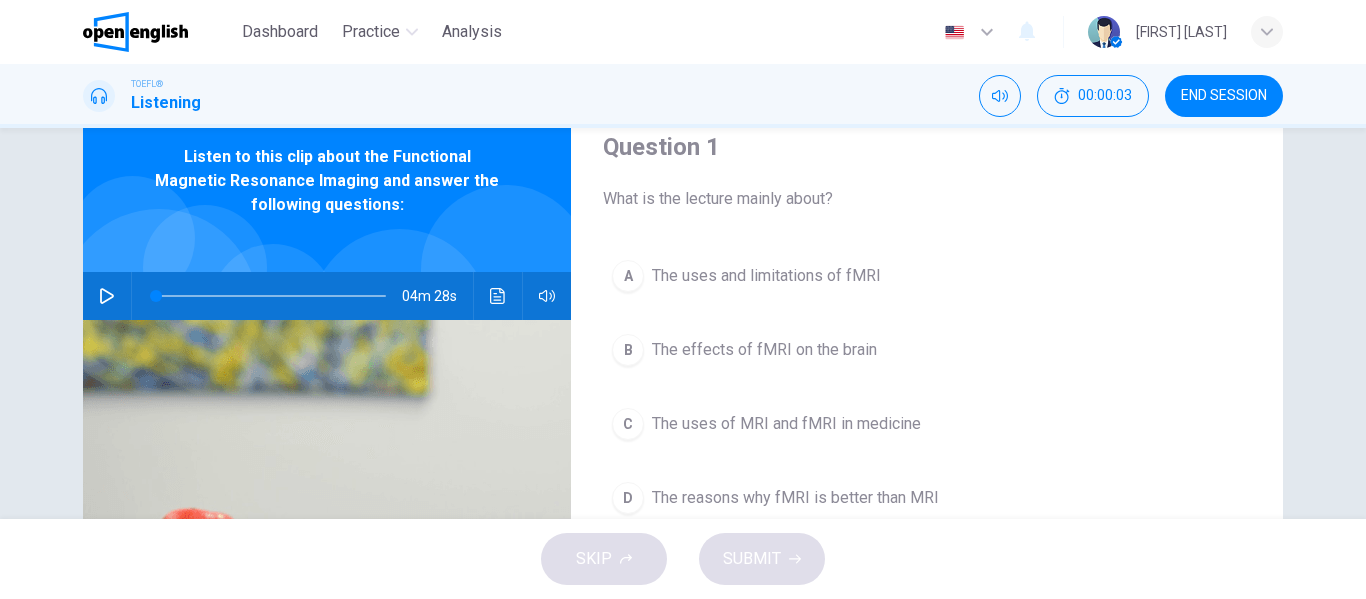 scroll, scrollTop: 0, scrollLeft: 0, axis: both 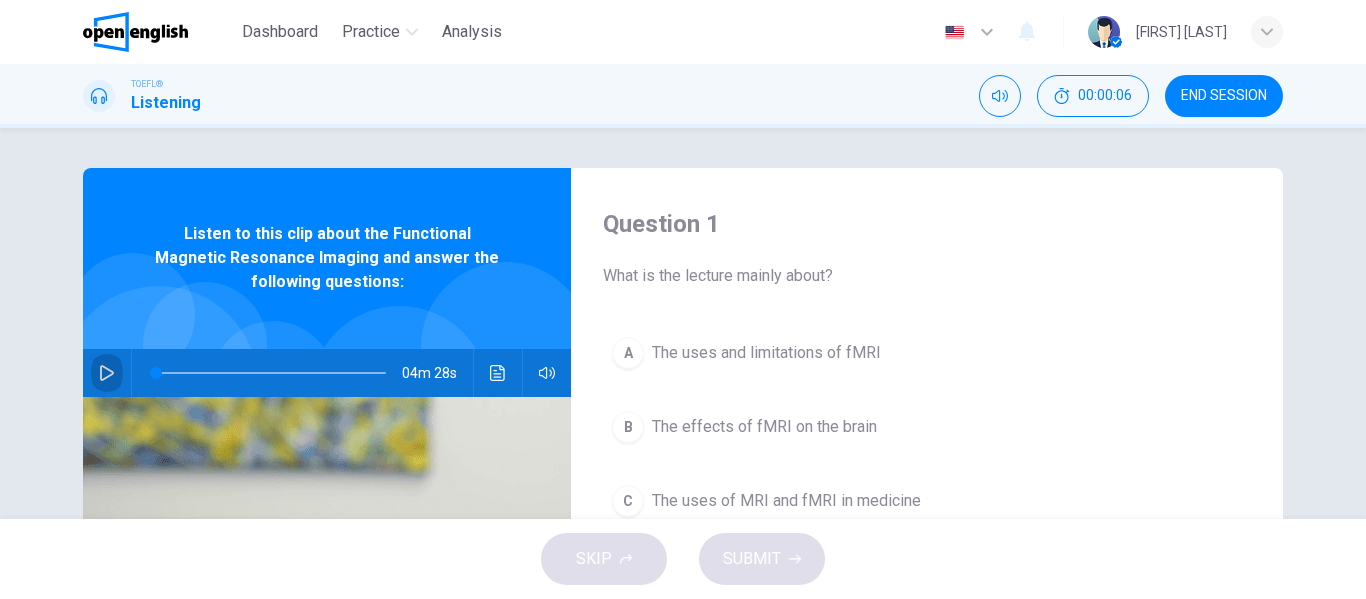 click 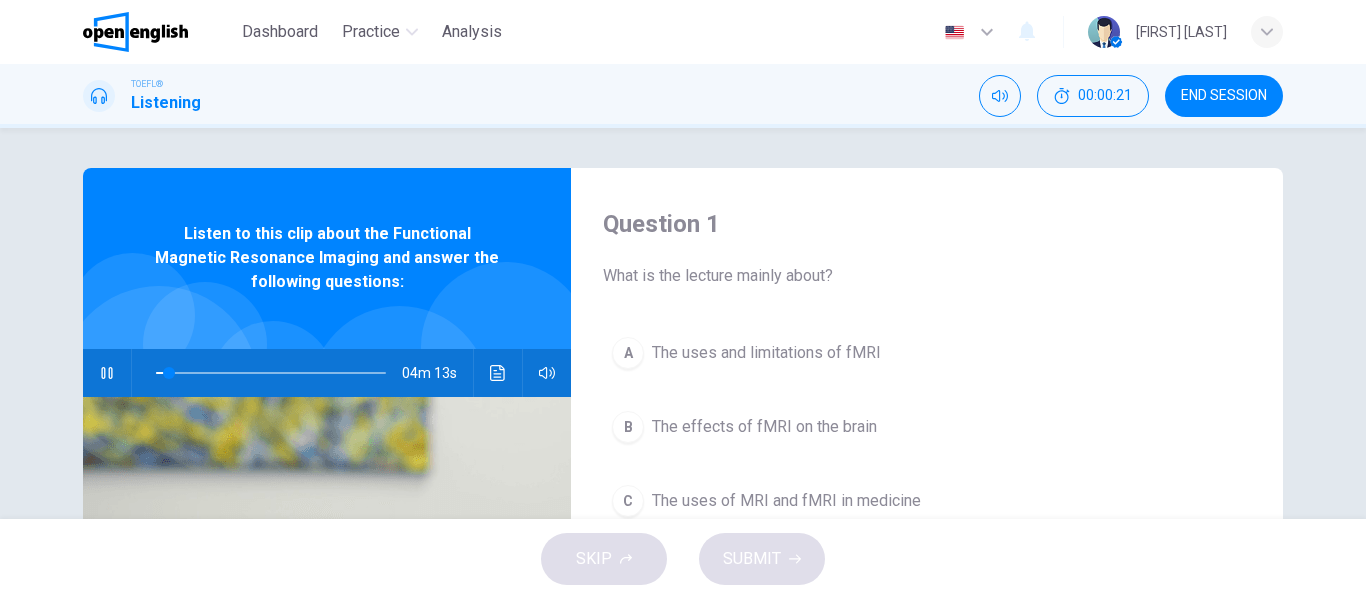 click on "Question 1 What is the lecture mainly about? A The uses and limitations of fMRI B The effects of fMRI on the brain C The uses of MRI and fMRI in medicine D The reasons why fMRI is better than MRI Listen to this clip about the Functional Magnetic Resonance Imaging and answer the following questions: 04m 13s" at bounding box center (683, 323) 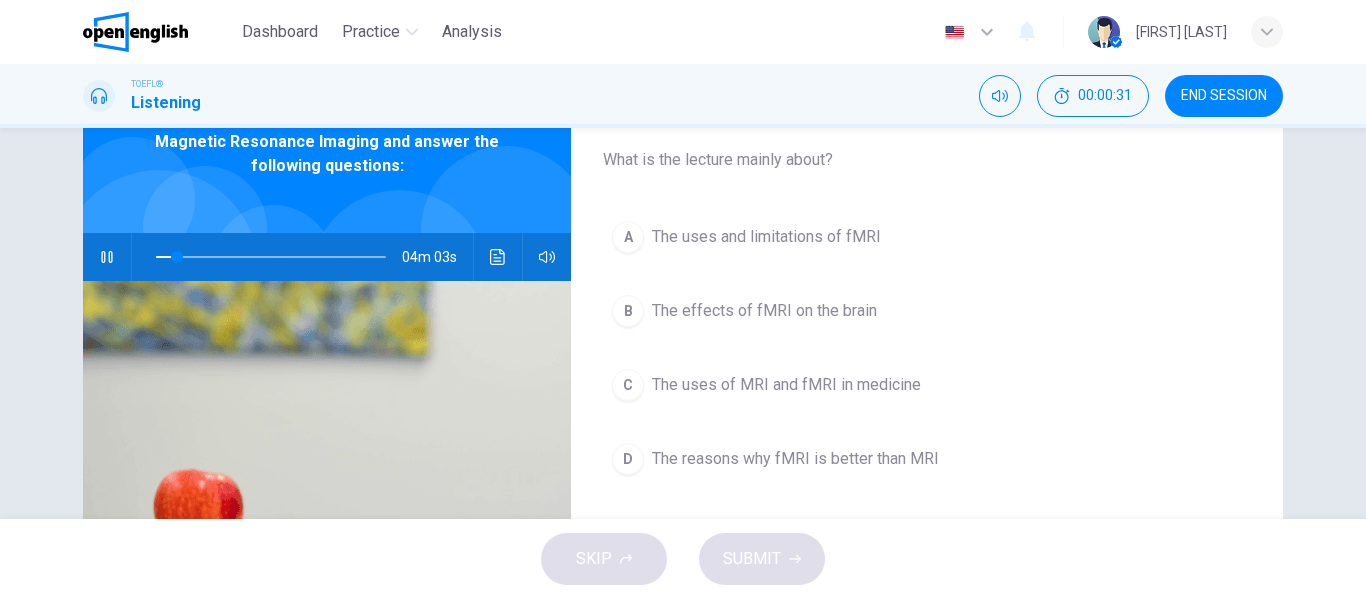 scroll, scrollTop: 108, scrollLeft: 0, axis: vertical 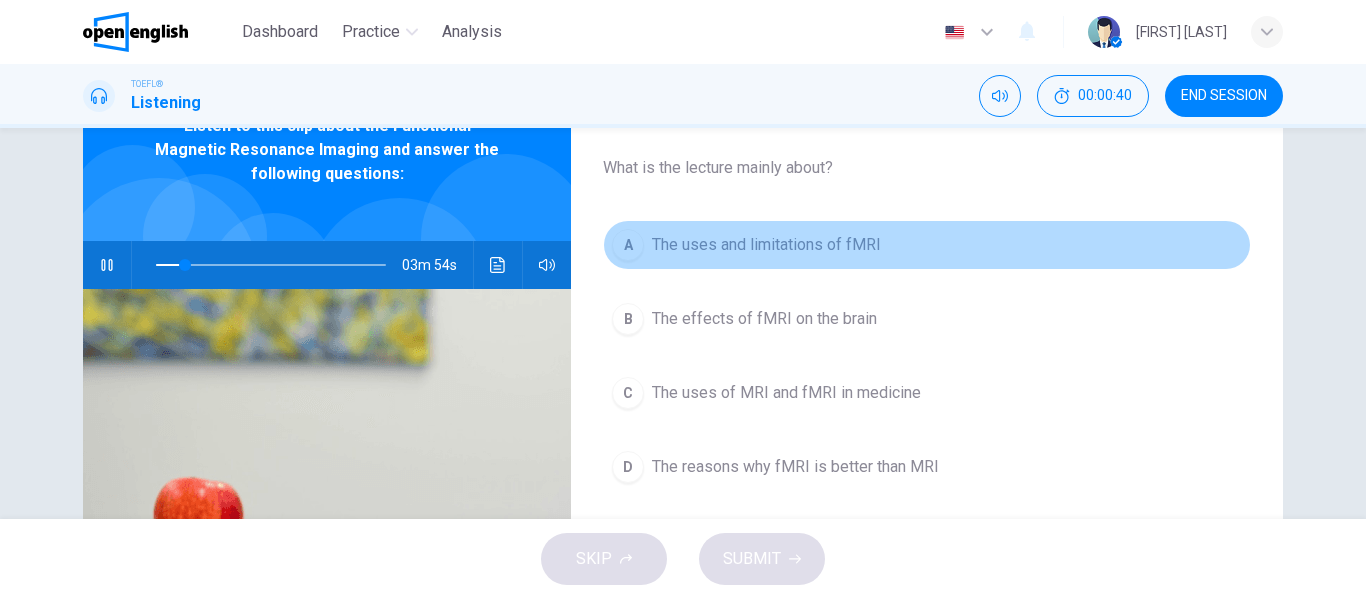 click on "A" at bounding box center [628, 245] 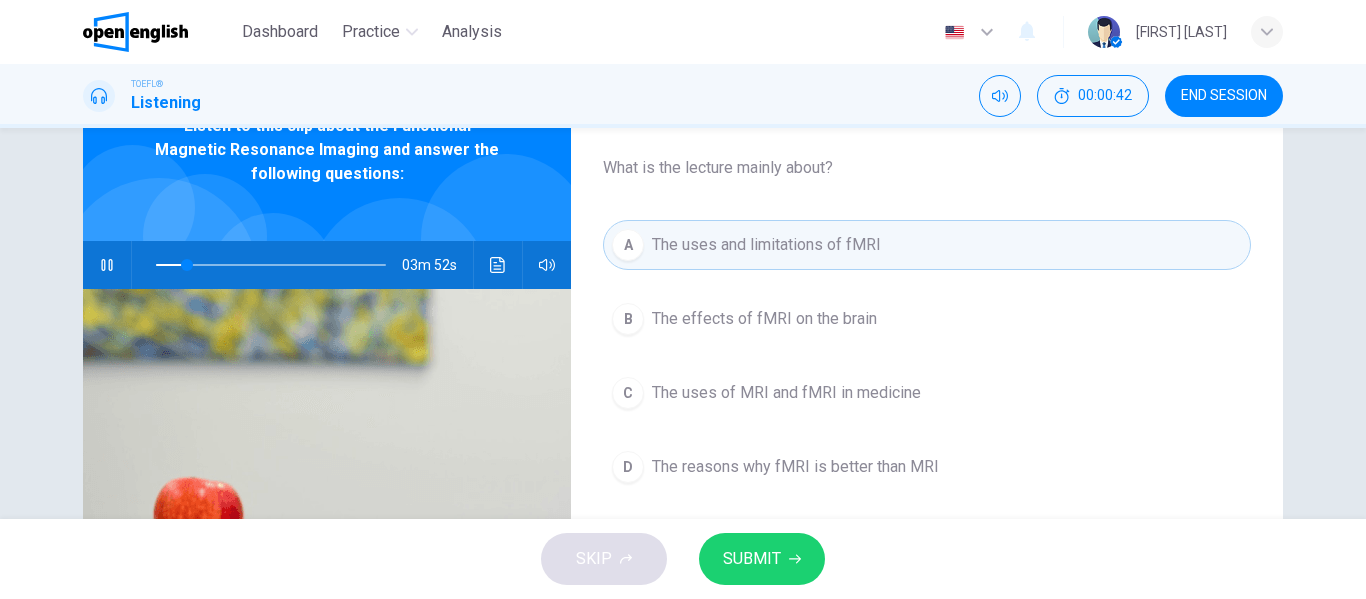 click on "SUBMIT" at bounding box center (752, 559) 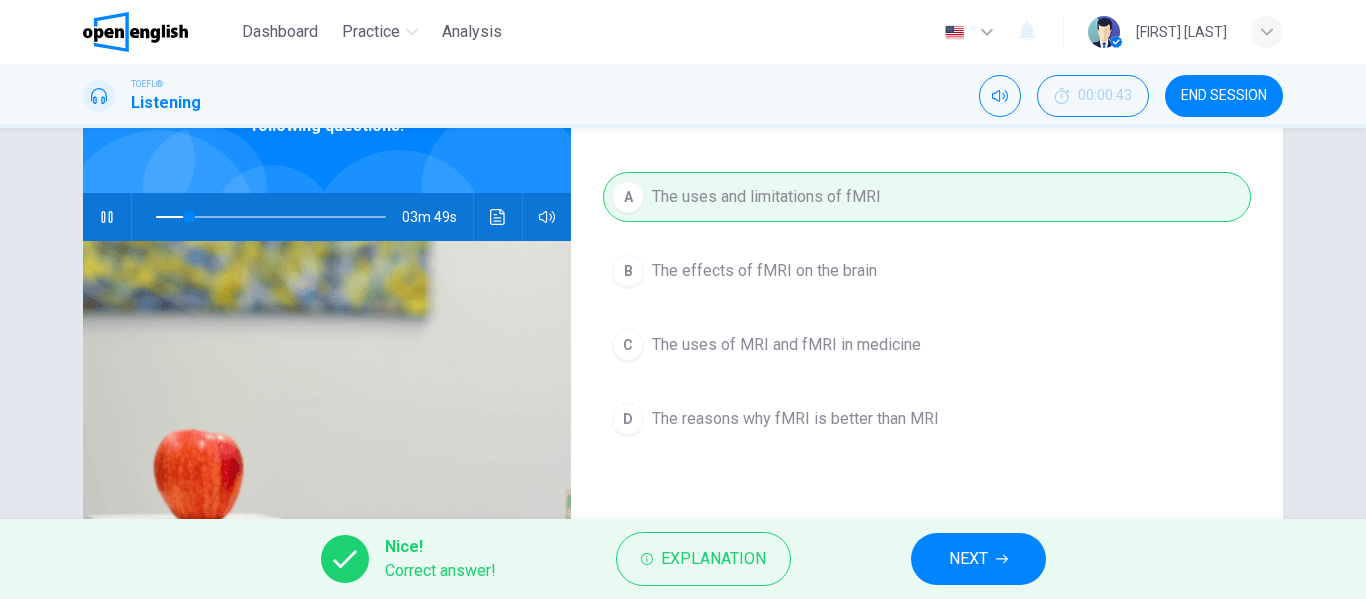 scroll, scrollTop: 165, scrollLeft: 0, axis: vertical 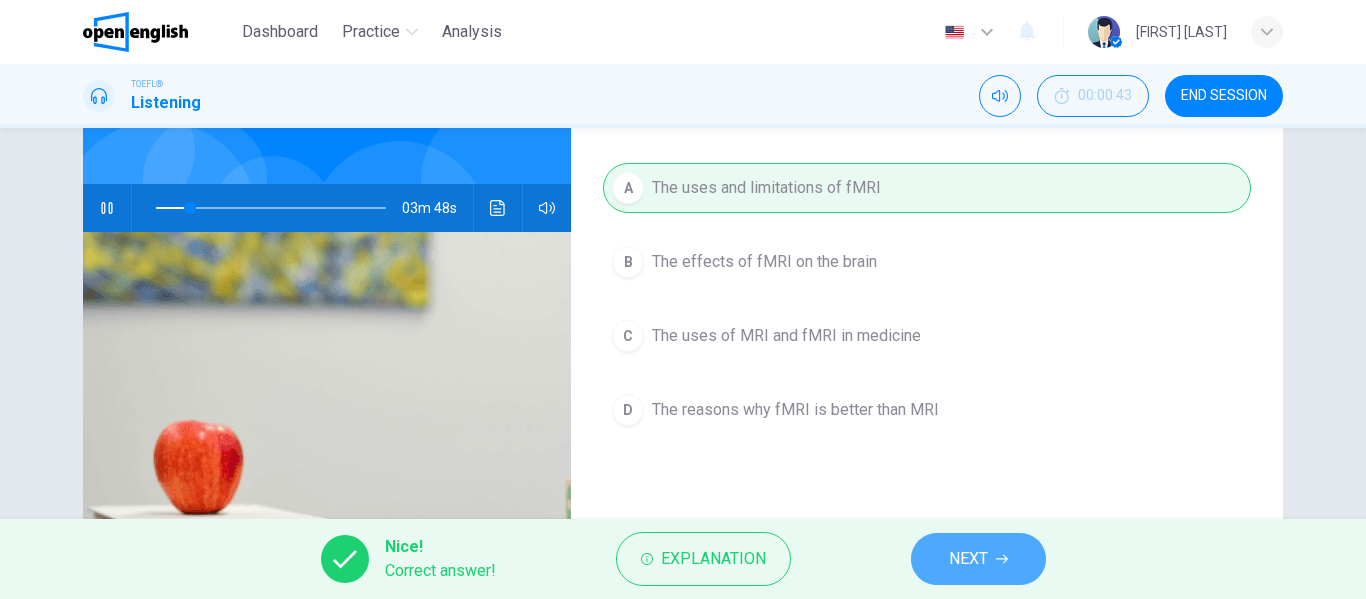 click on "NEXT" at bounding box center (978, 559) 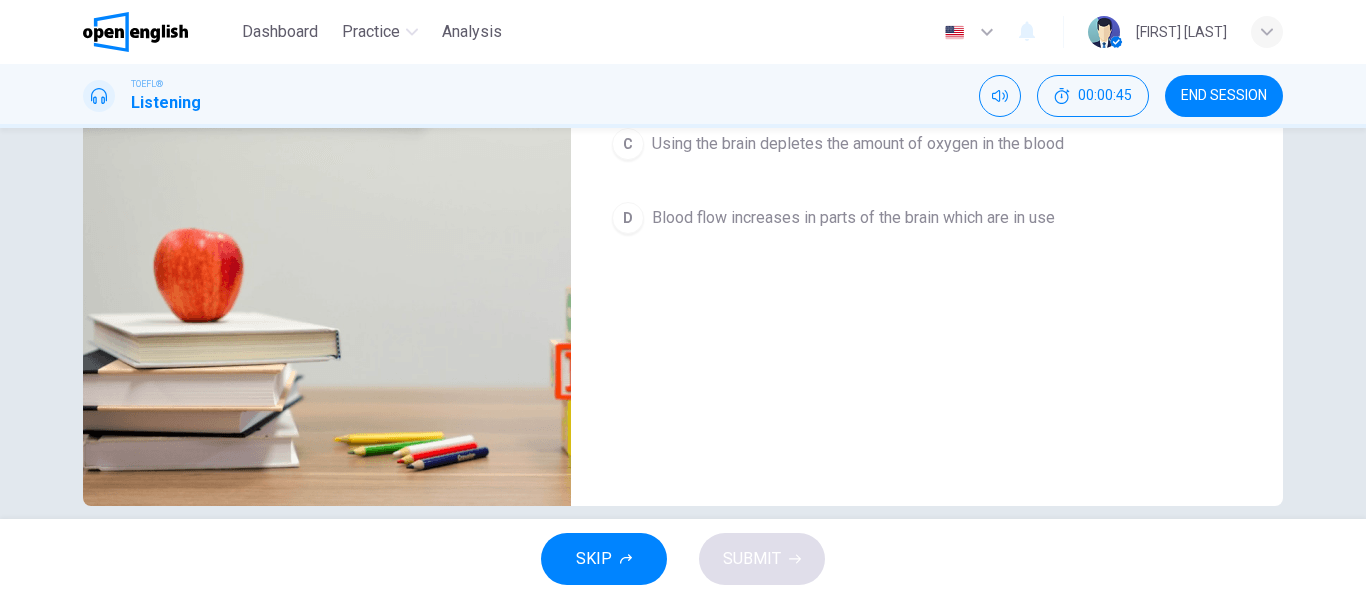 scroll, scrollTop: 46, scrollLeft: 0, axis: vertical 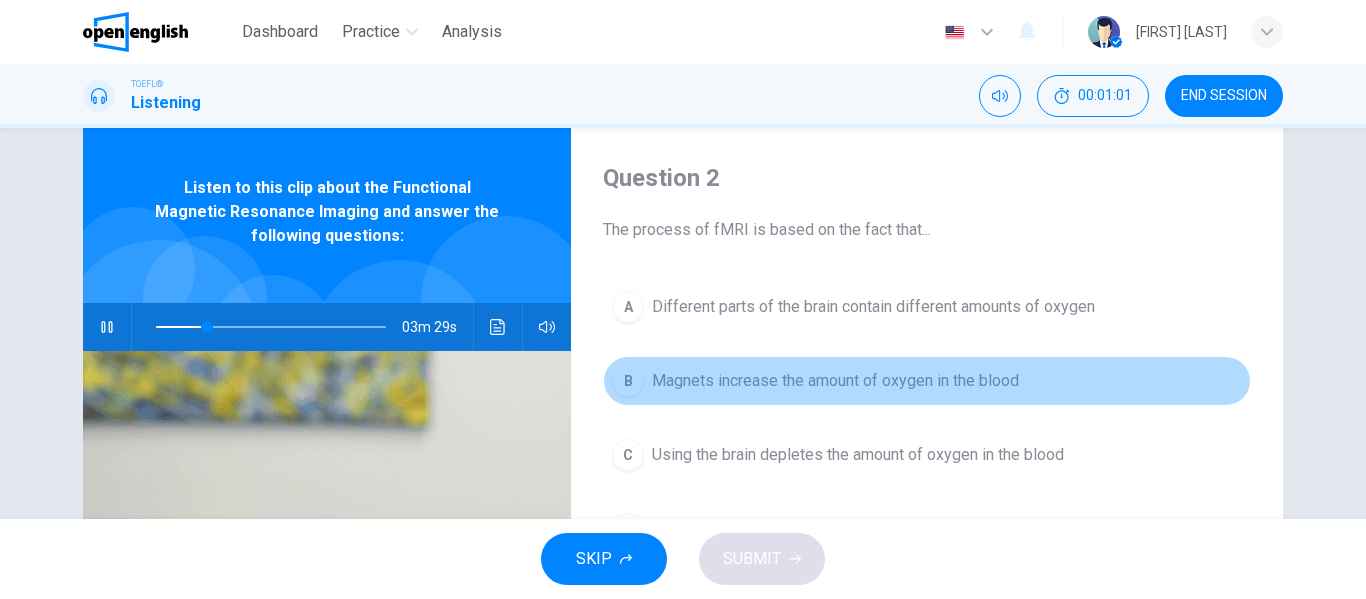 click on "B" at bounding box center [628, 381] 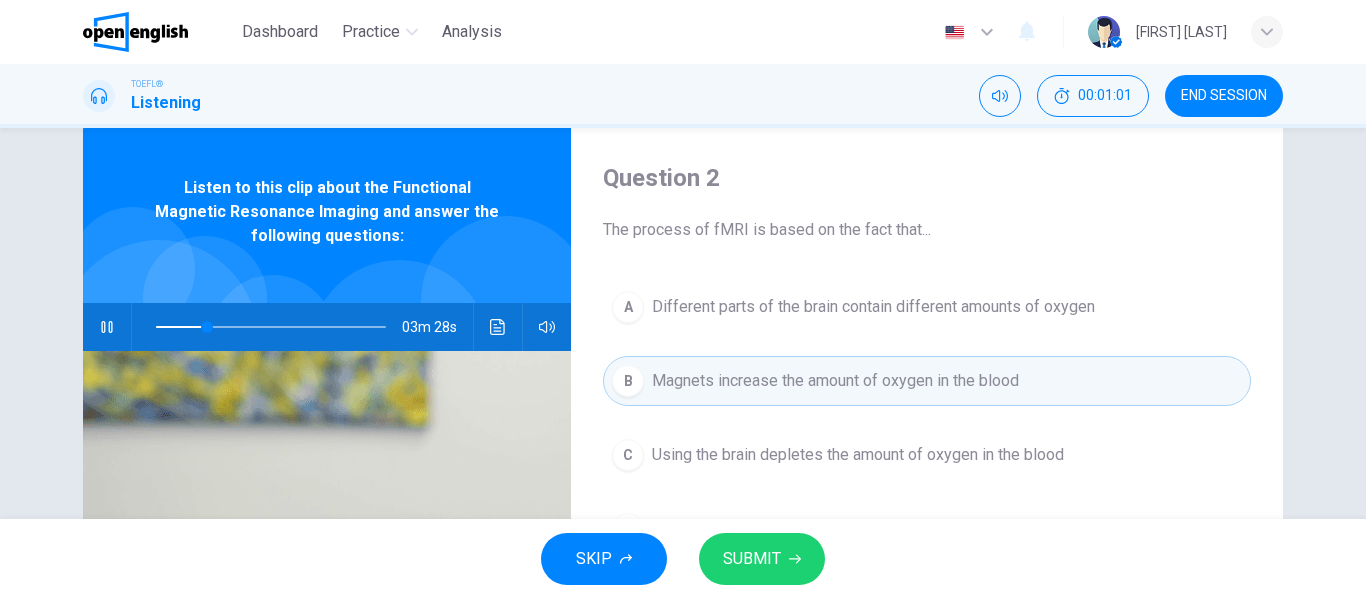 click on "SUBMIT" at bounding box center (752, 559) 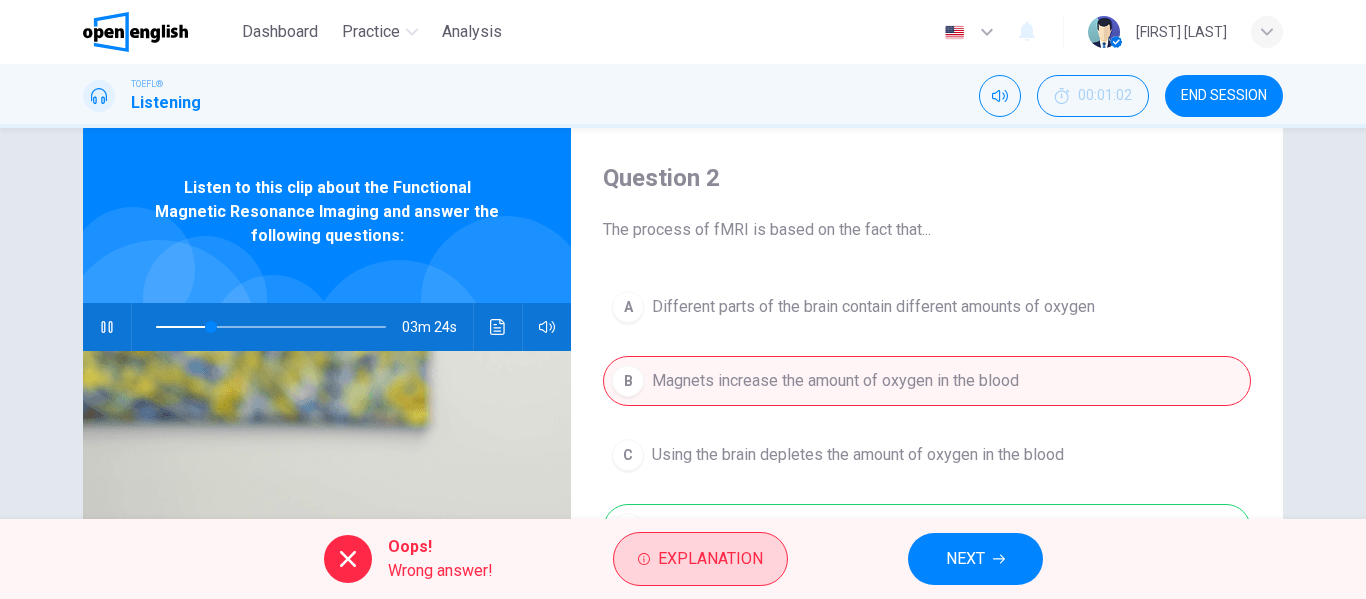 click on "Explanation" at bounding box center (700, 559) 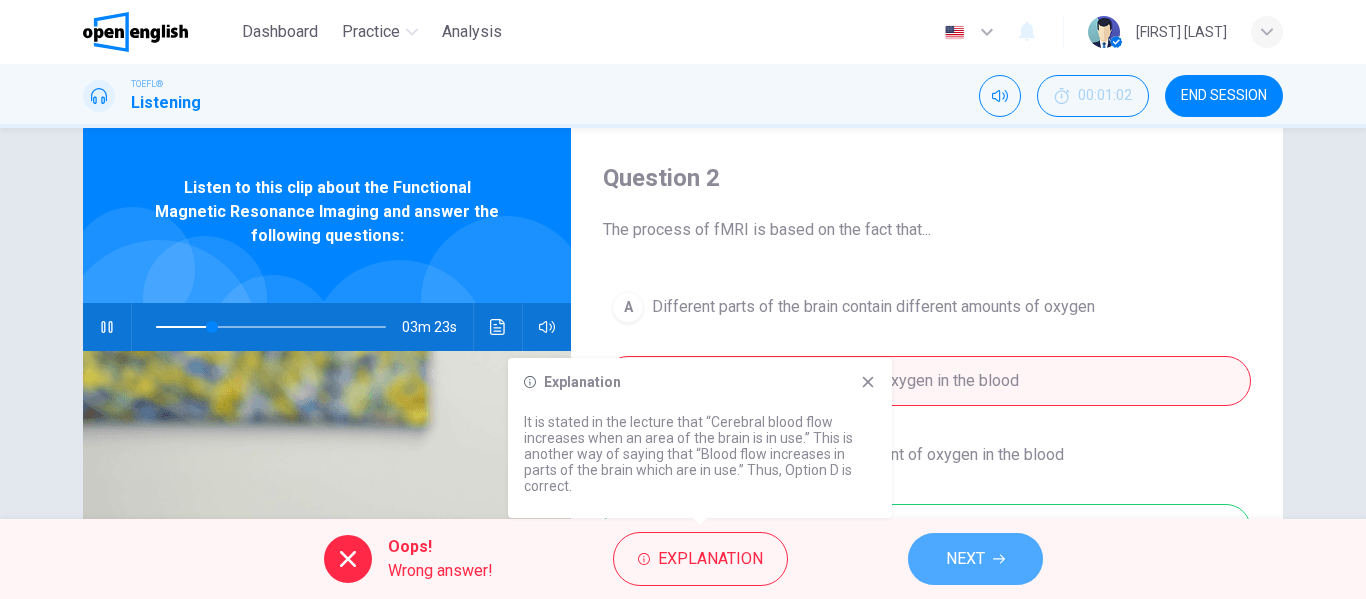 click on "NEXT" at bounding box center (975, 559) 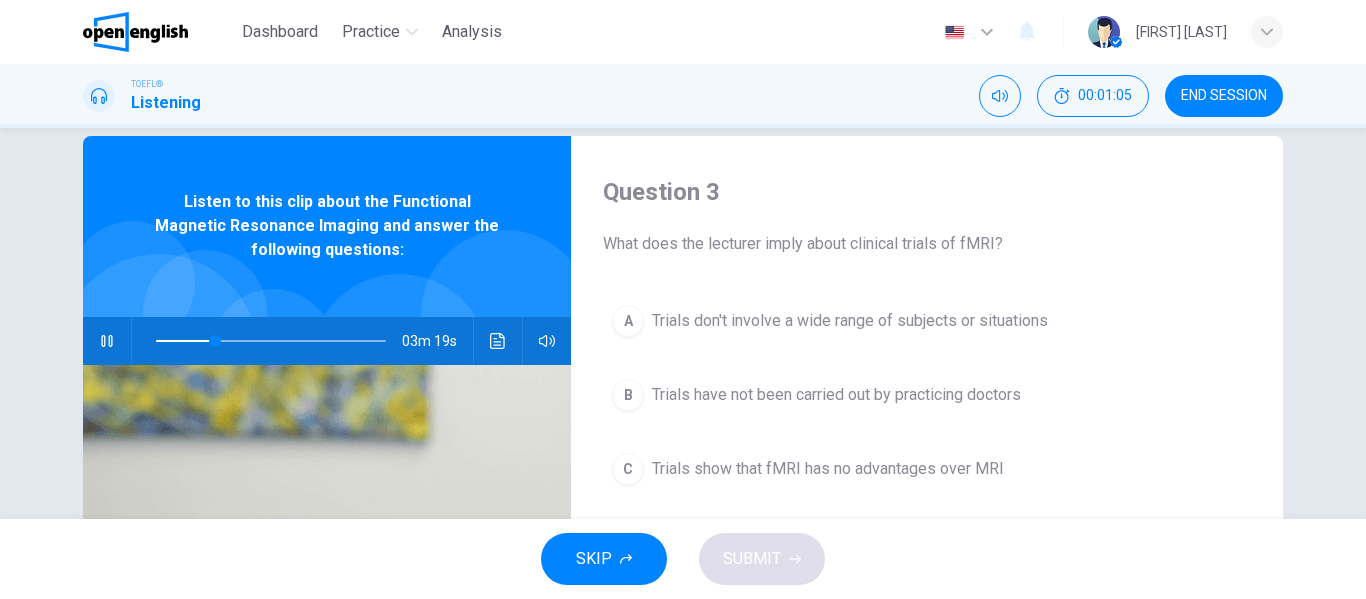 scroll, scrollTop: 30, scrollLeft: 0, axis: vertical 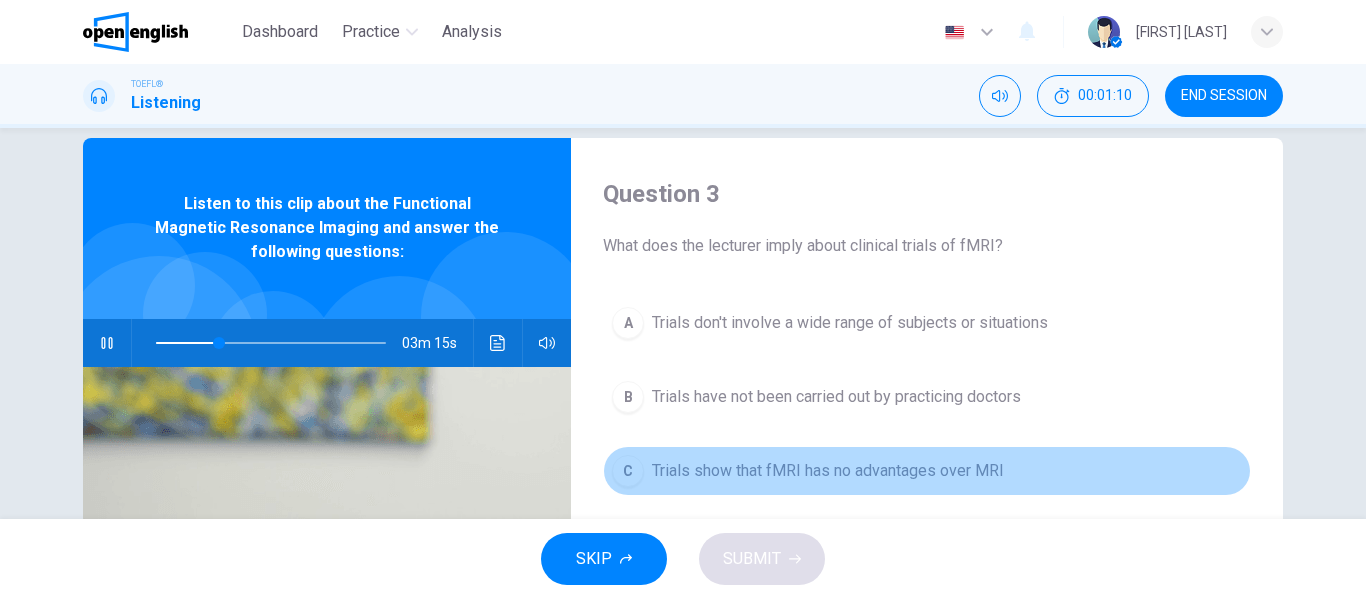 click on "C" at bounding box center (628, 471) 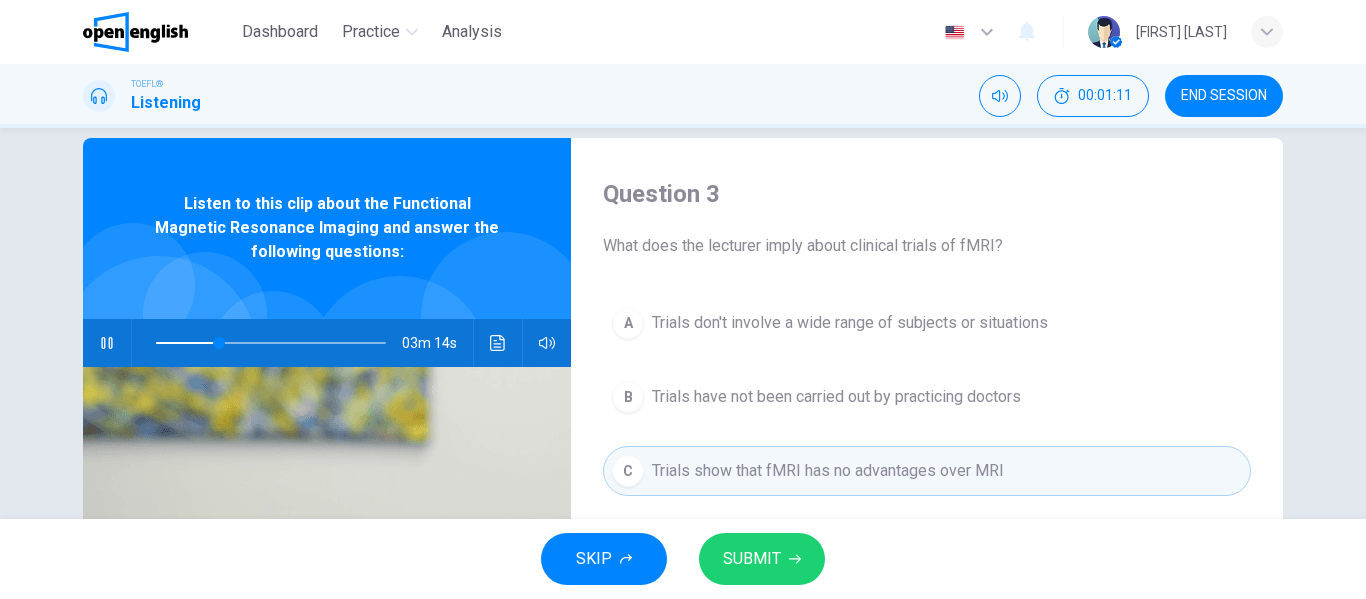 click on "SKIP" at bounding box center (604, 559) 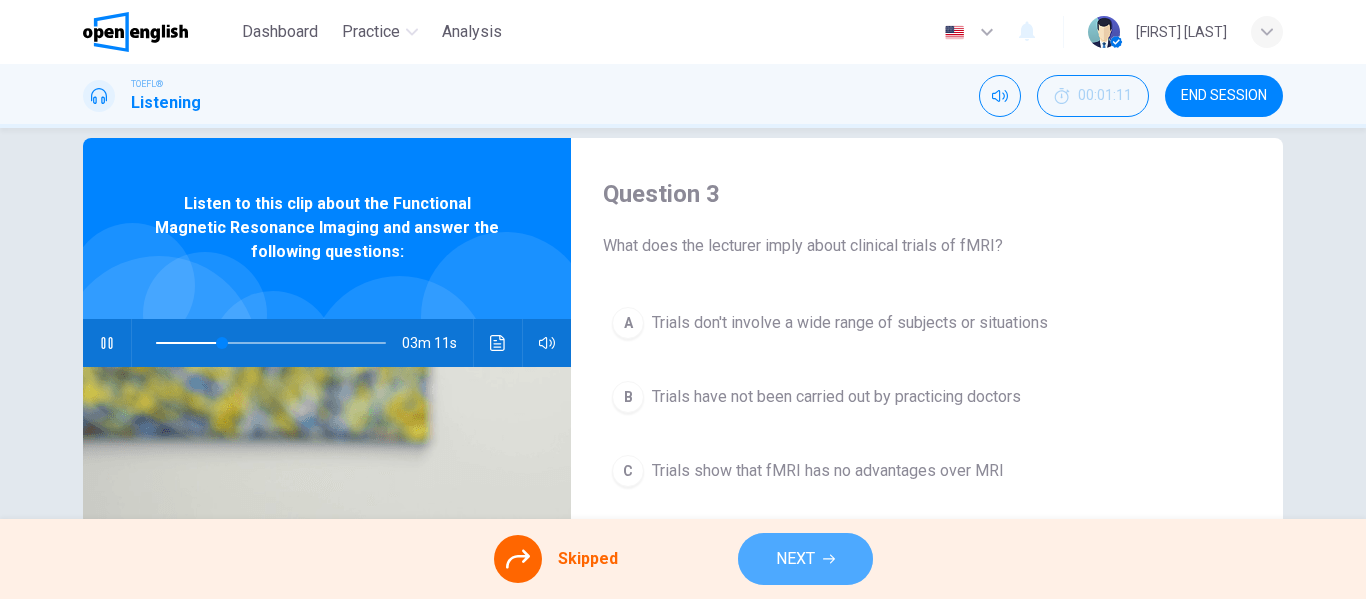 click on "NEXT" at bounding box center (805, 559) 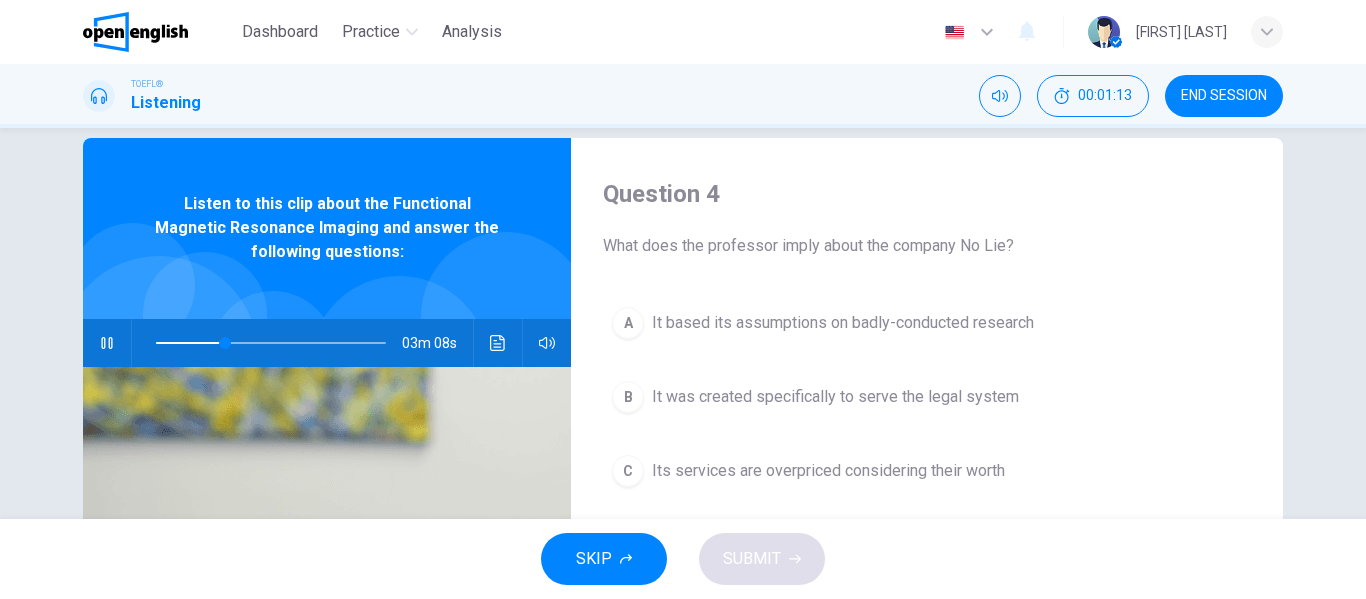 click on "It was created specifically to serve the legal system" at bounding box center [835, 397] 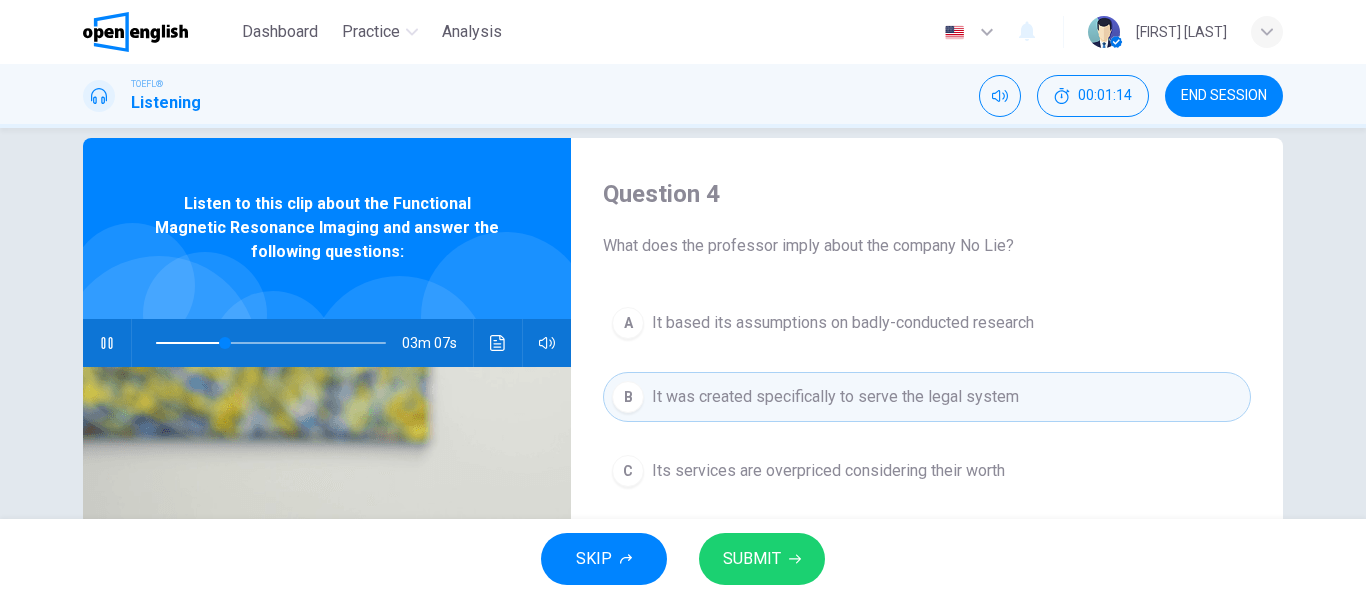 click on "SUBMIT" at bounding box center [762, 559] 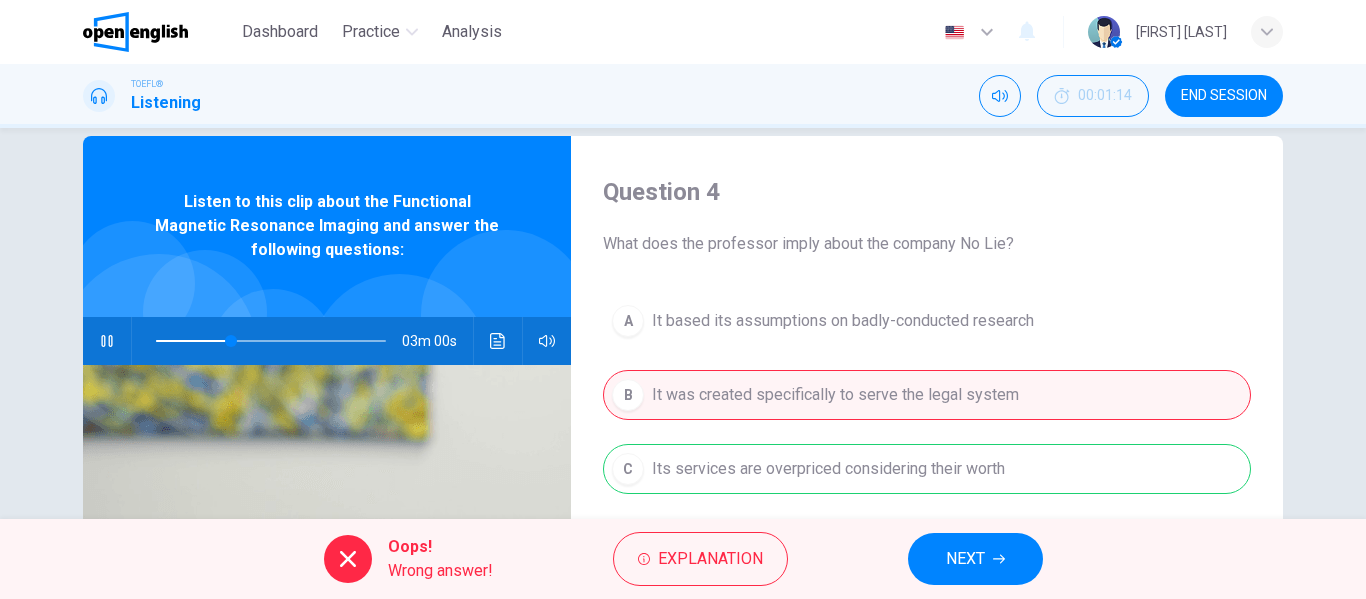 scroll, scrollTop: 0, scrollLeft: 0, axis: both 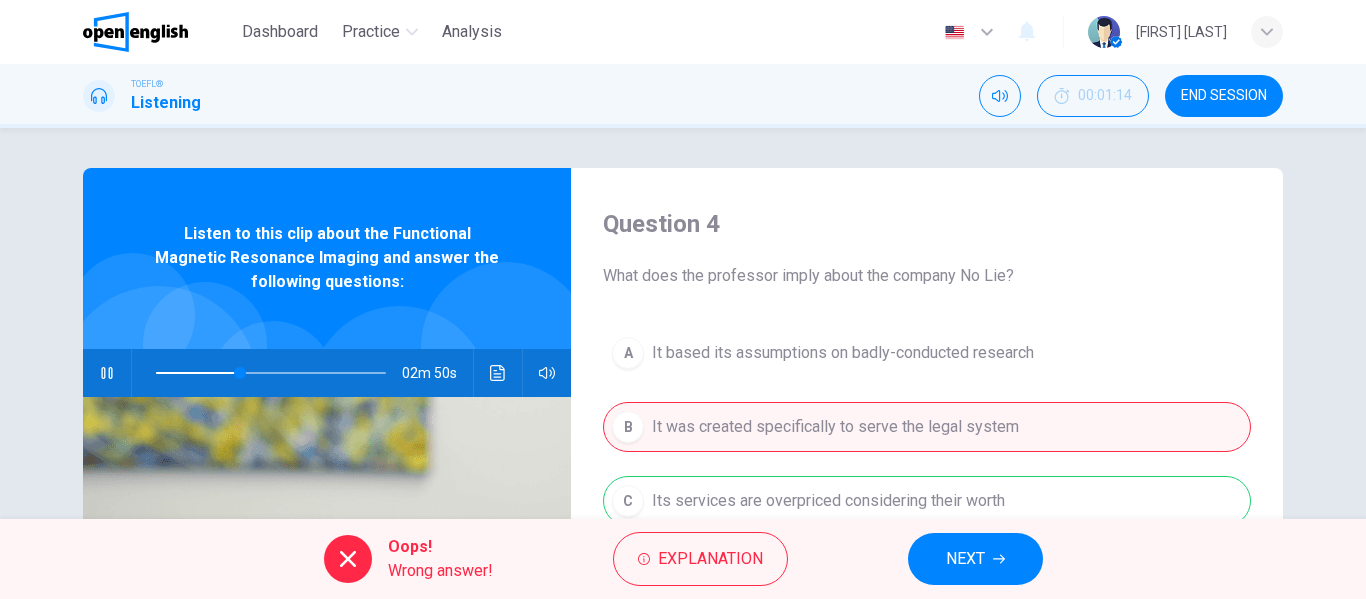 click on "NEXT" at bounding box center (975, 559) 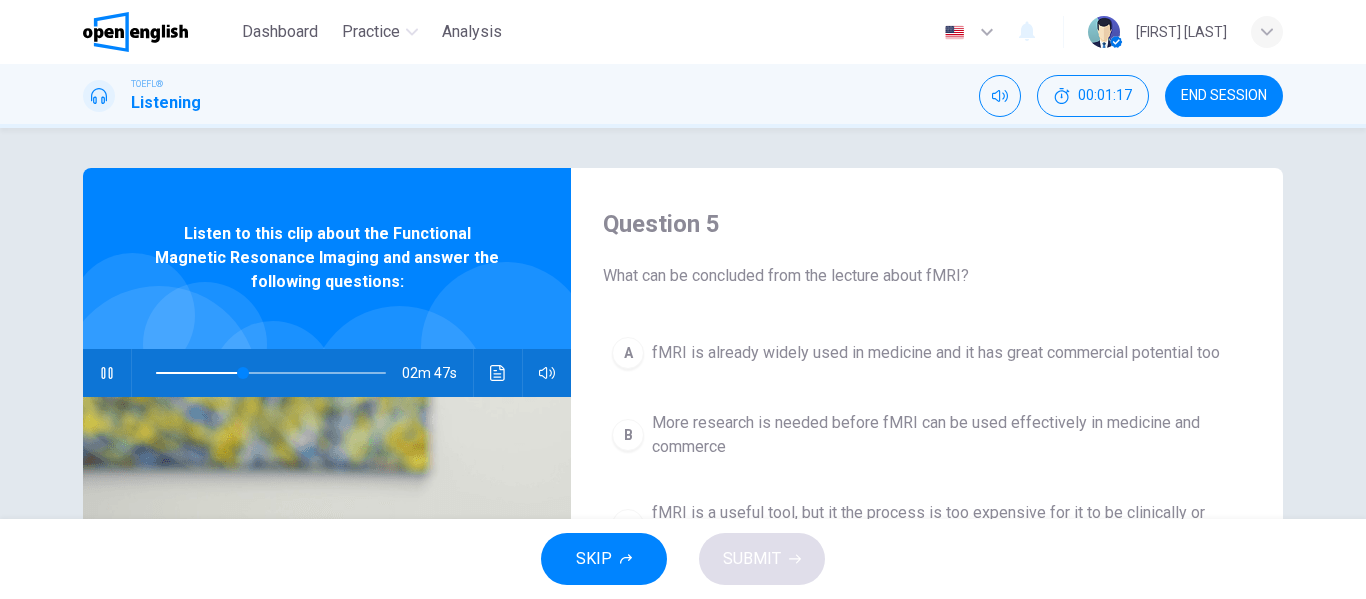 click on "fMRI is already widely used in medicine and it has great commercial potential too" at bounding box center [936, 353] 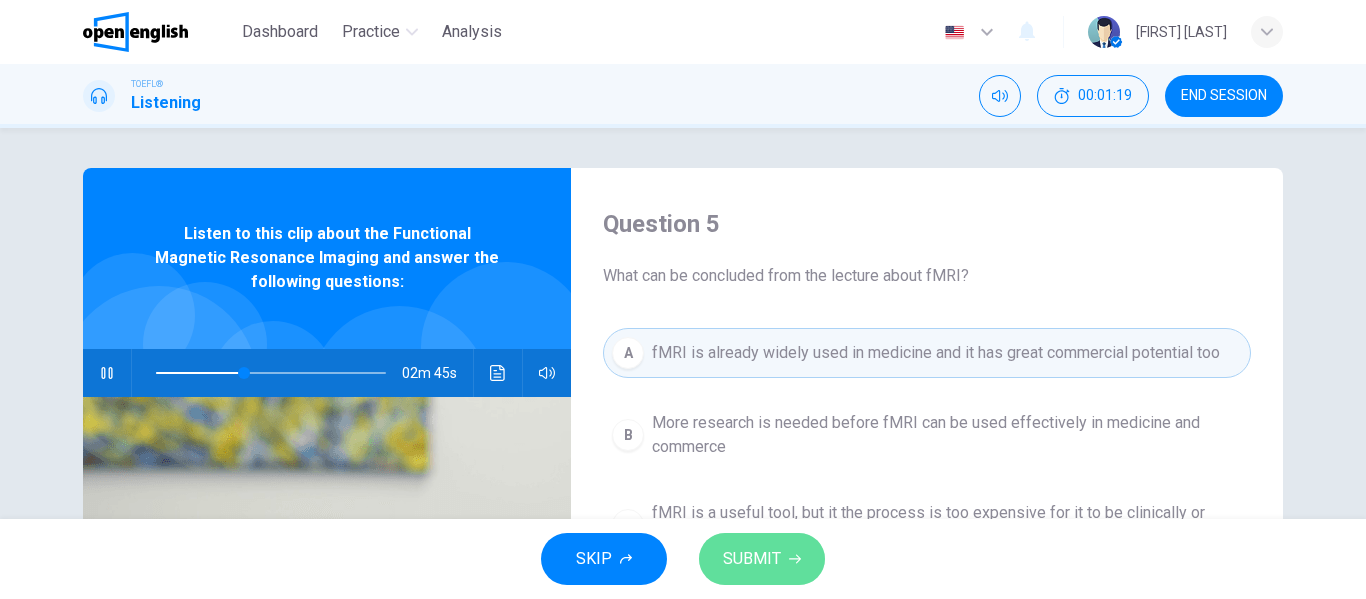 click on "SUBMIT" at bounding box center (752, 559) 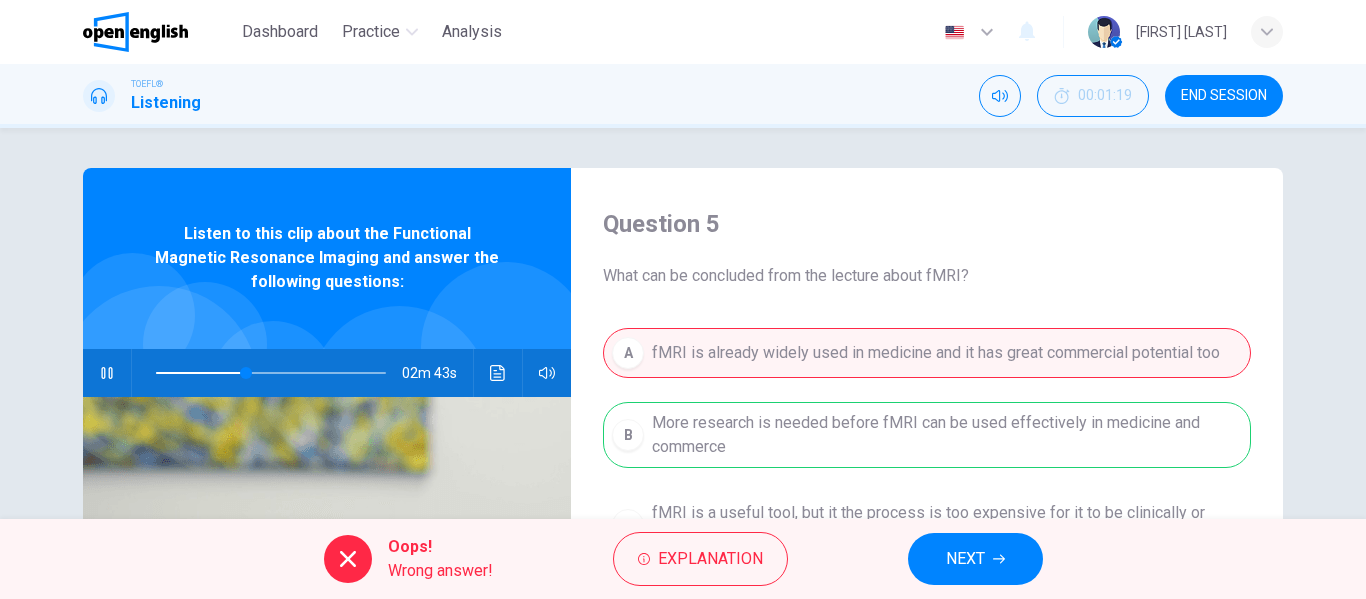 type on "**" 